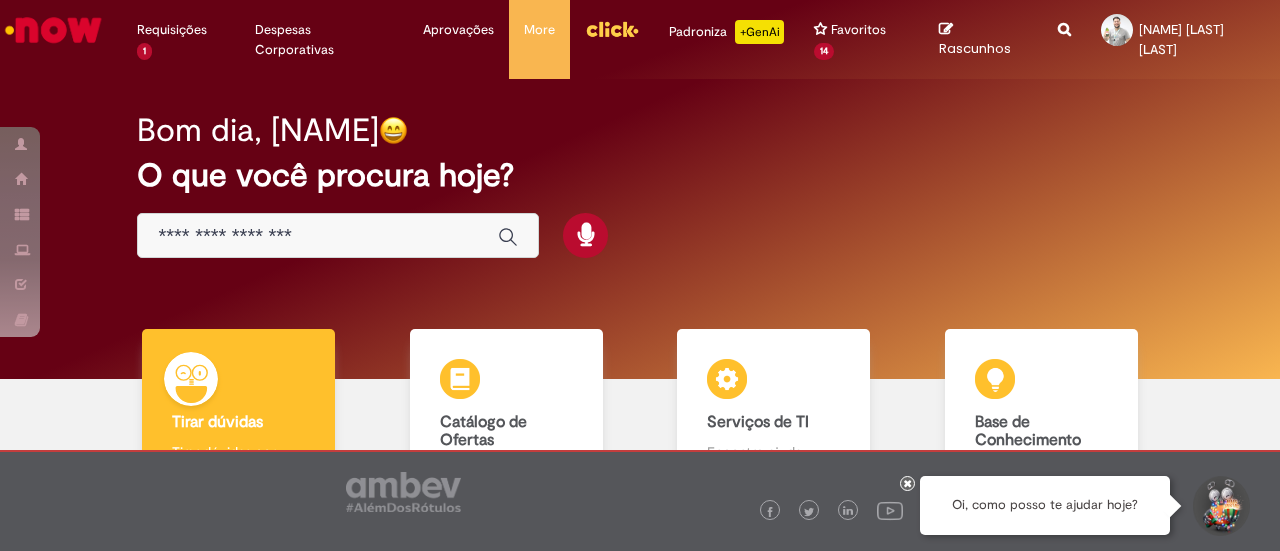 scroll, scrollTop: 0, scrollLeft: 0, axis: both 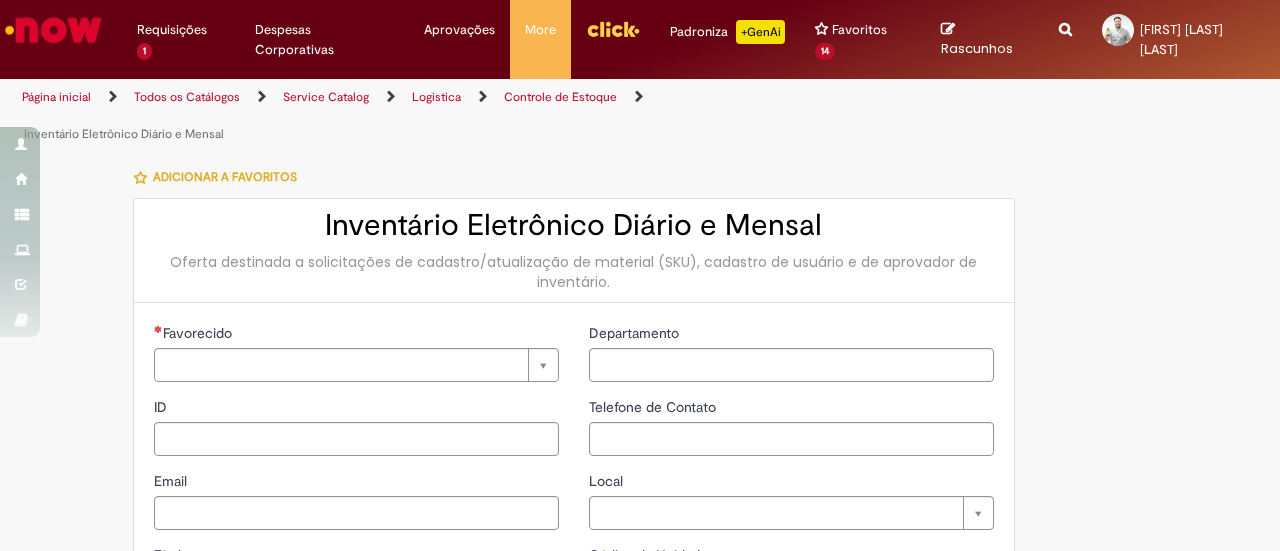 type on "********" 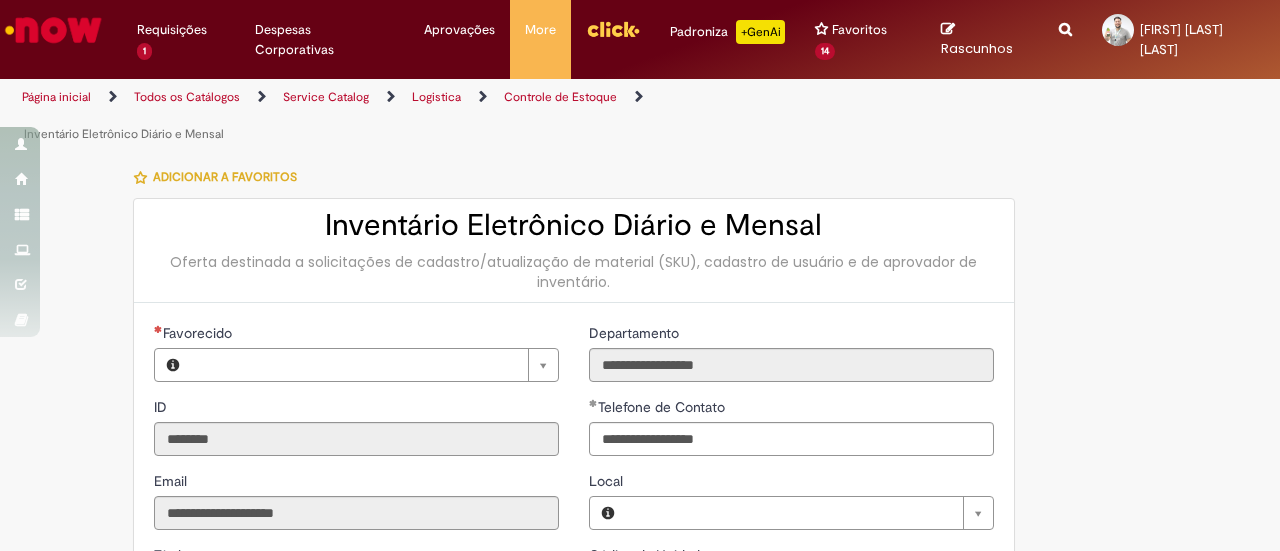 type on "**********" 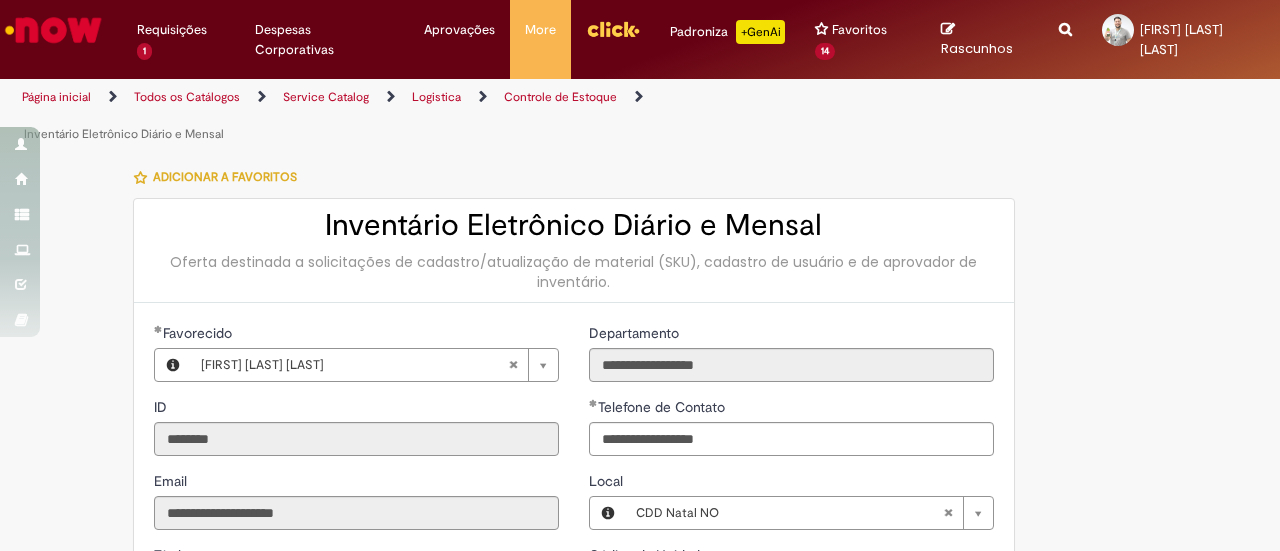 type on "**********" 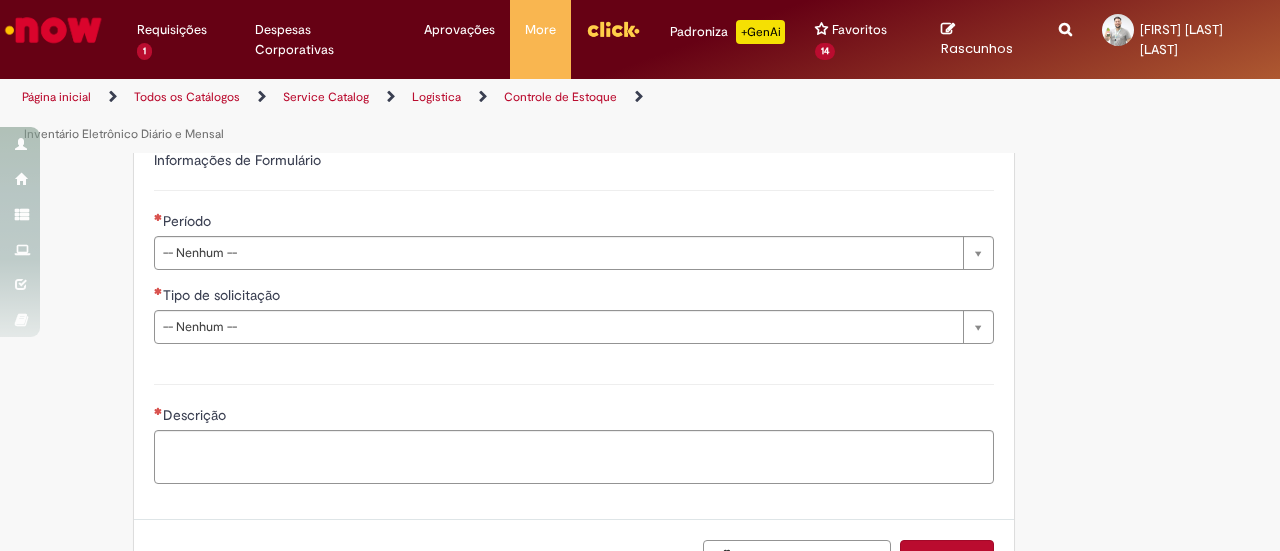 scroll, scrollTop: 500, scrollLeft: 0, axis: vertical 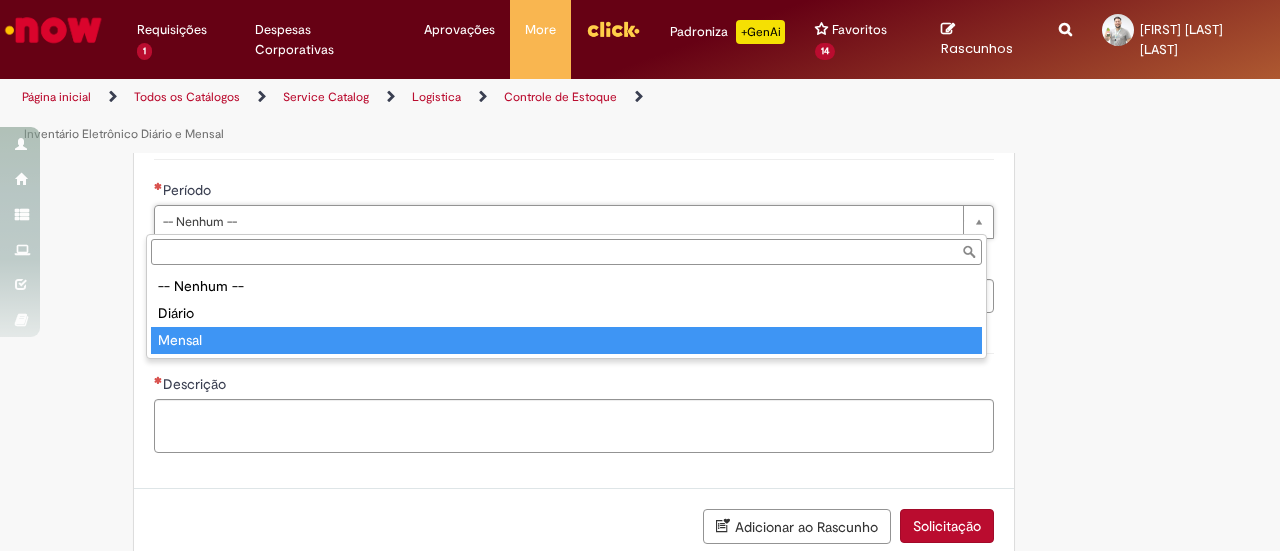 type on "******" 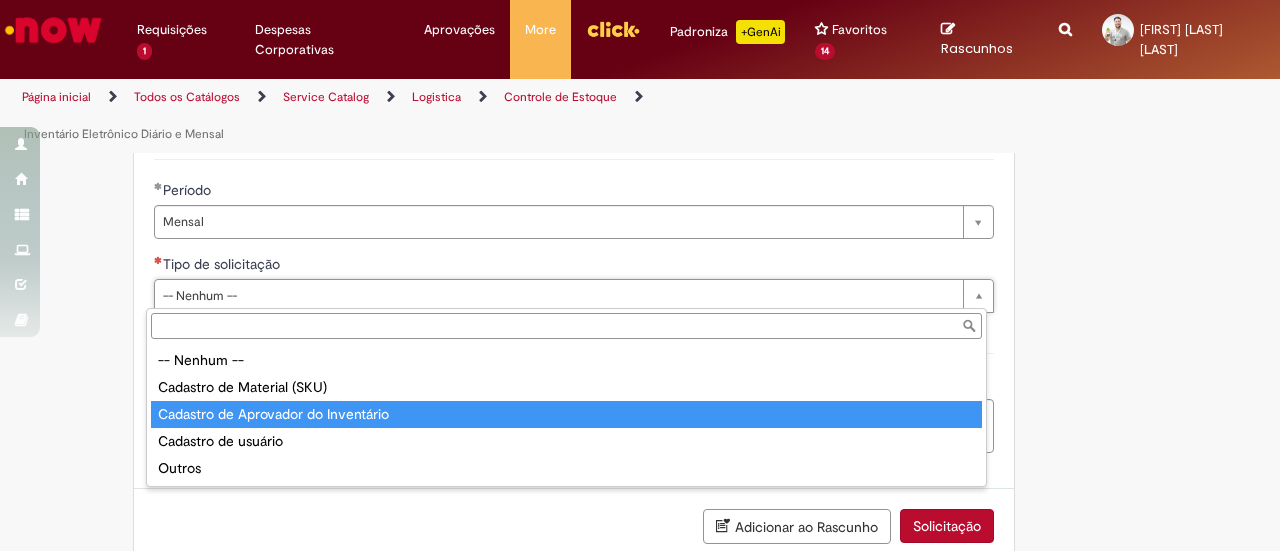 type on "**********" 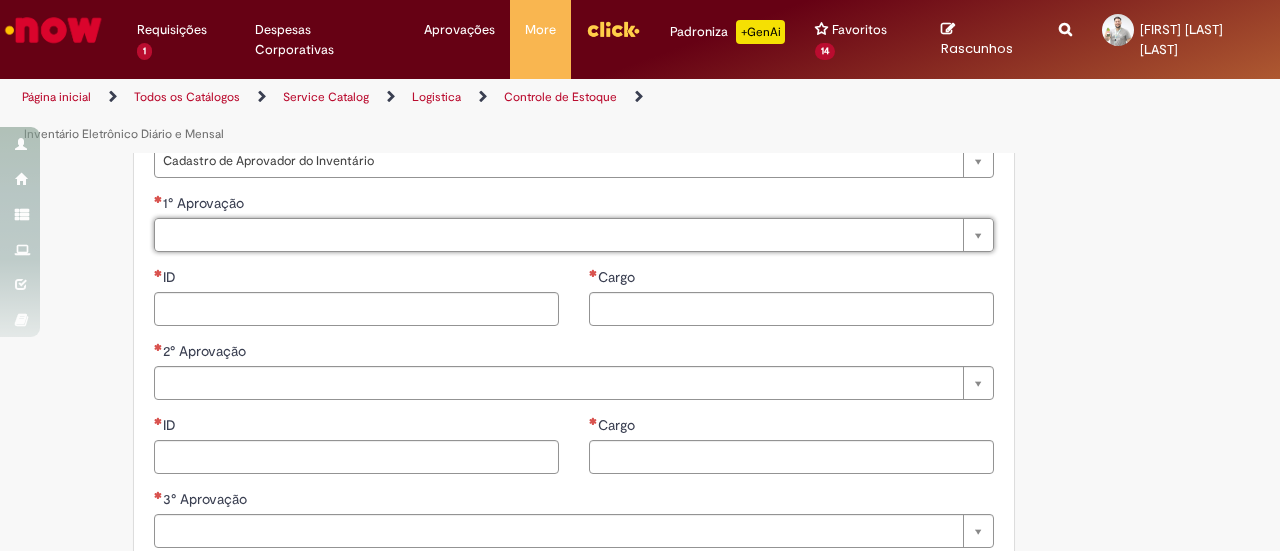 scroll, scrollTop: 700, scrollLeft: 0, axis: vertical 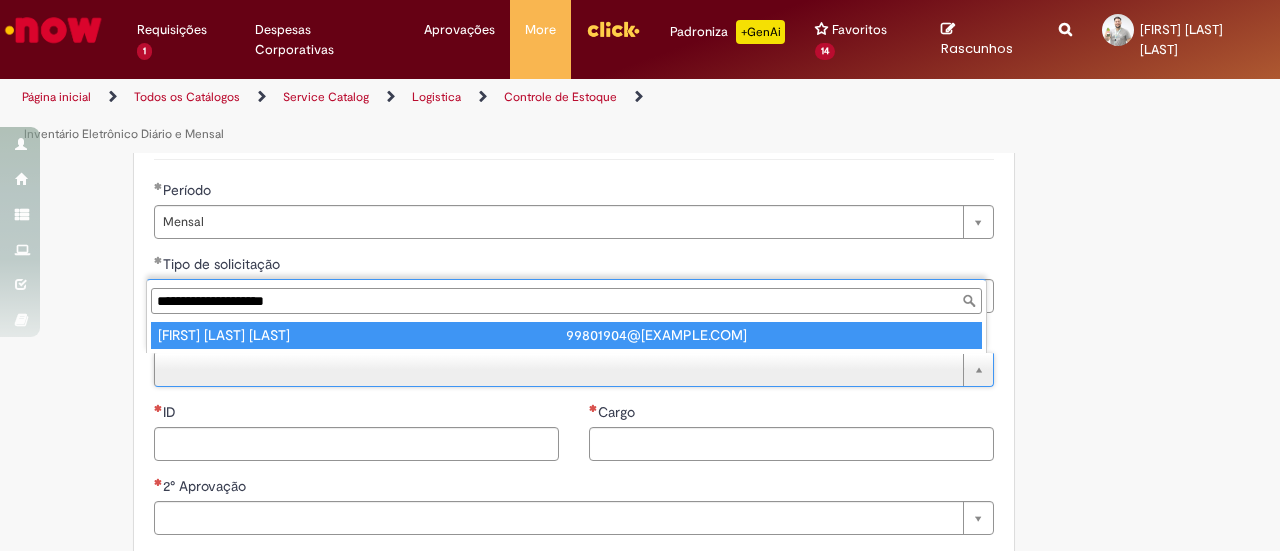 type on "**********" 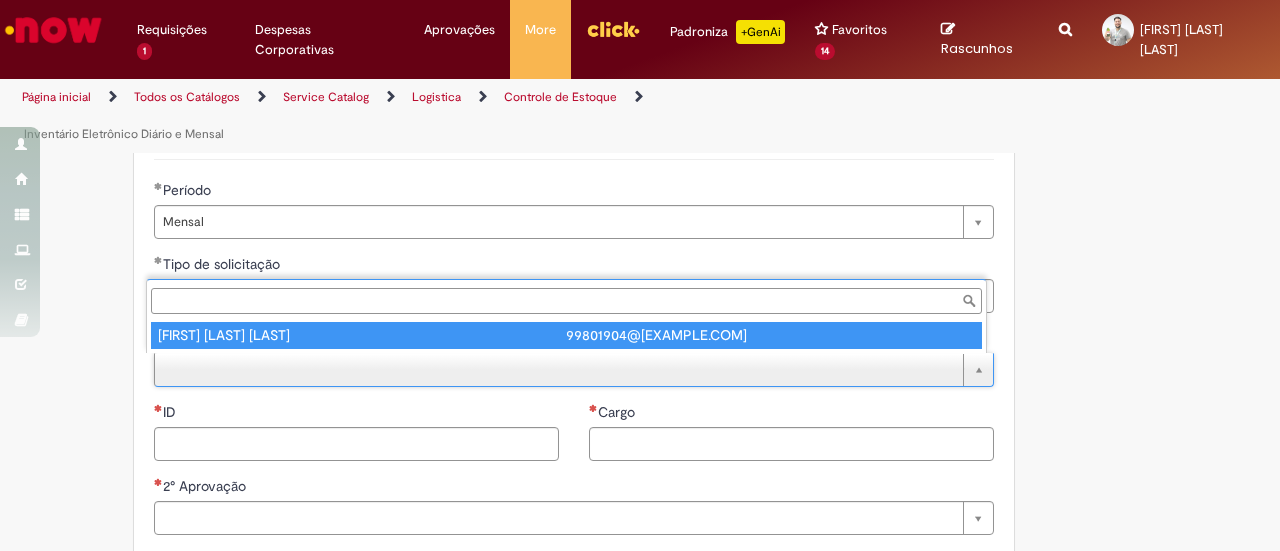type on "********" 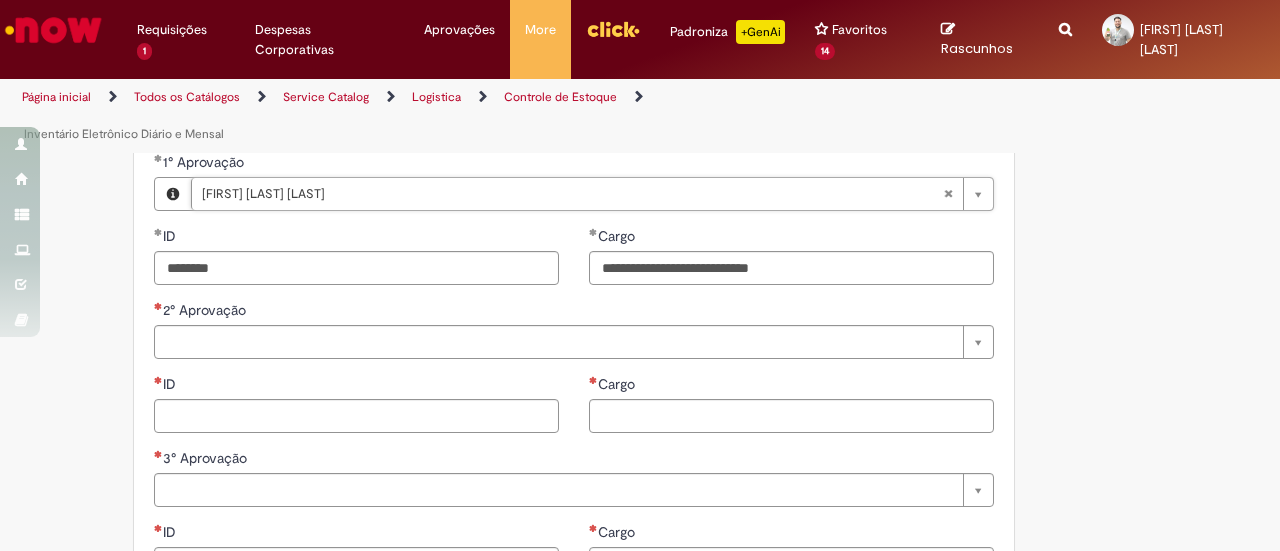 scroll, scrollTop: 700, scrollLeft: 0, axis: vertical 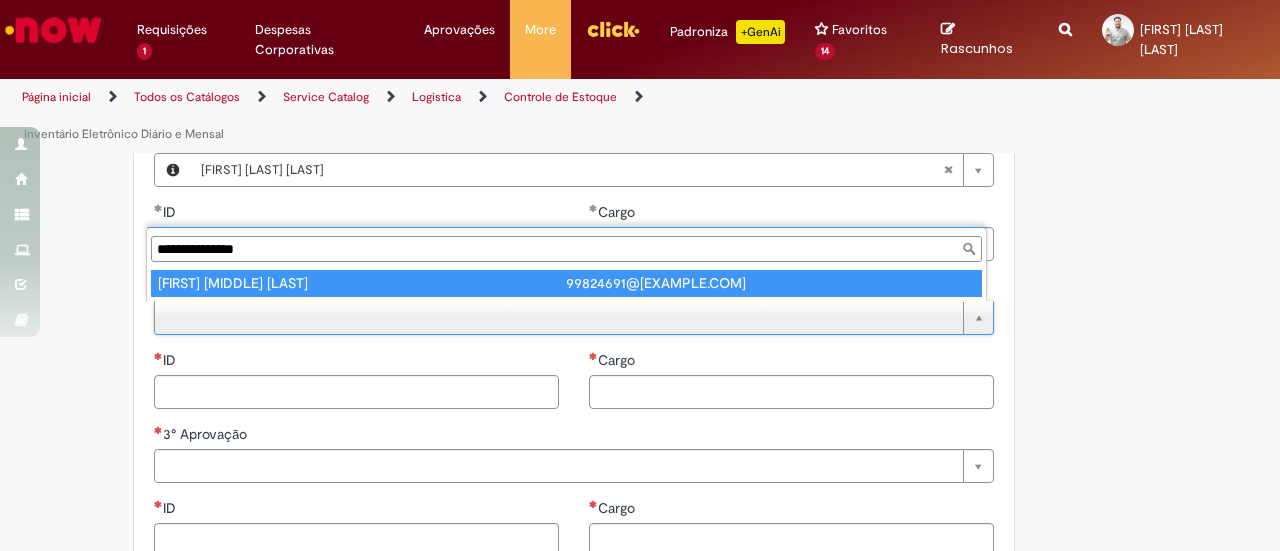 type on "**********" 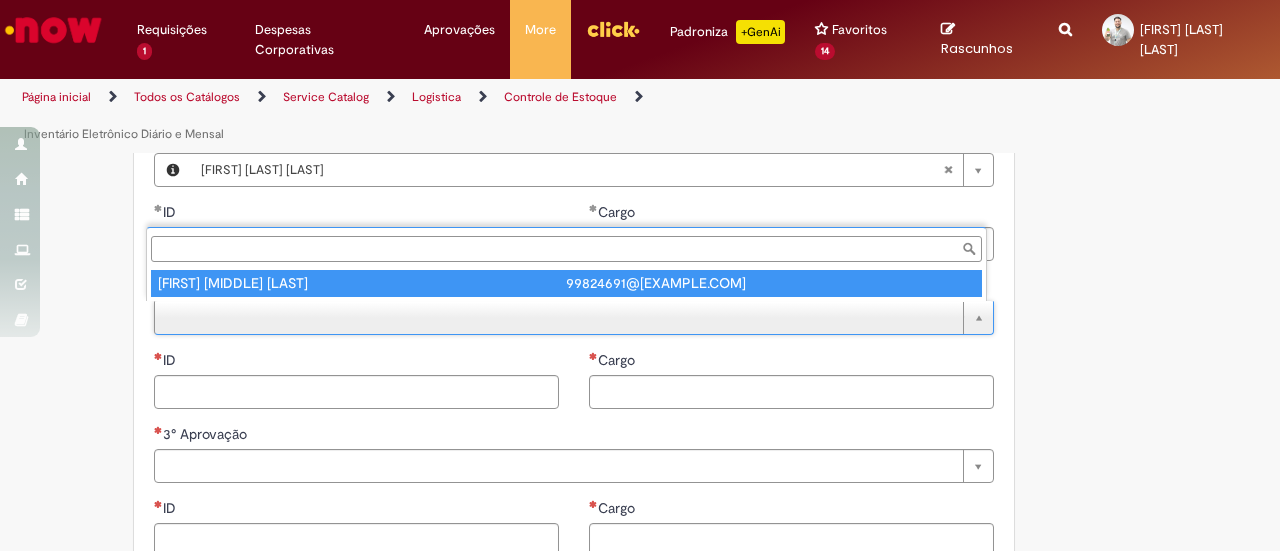 type on "********" 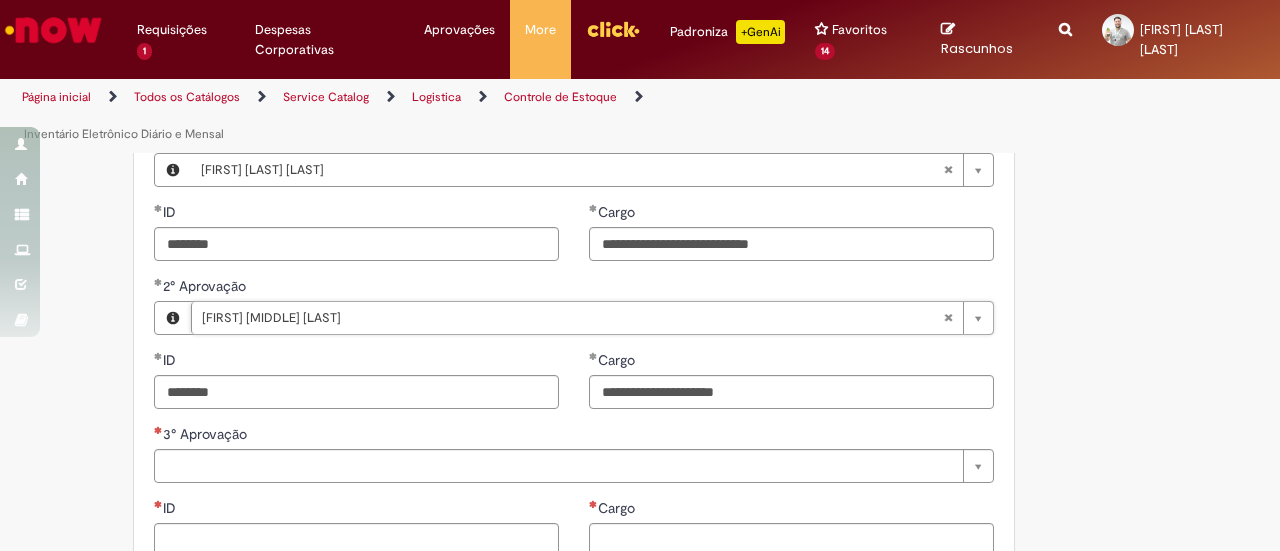 scroll, scrollTop: 900, scrollLeft: 0, axis: vertical 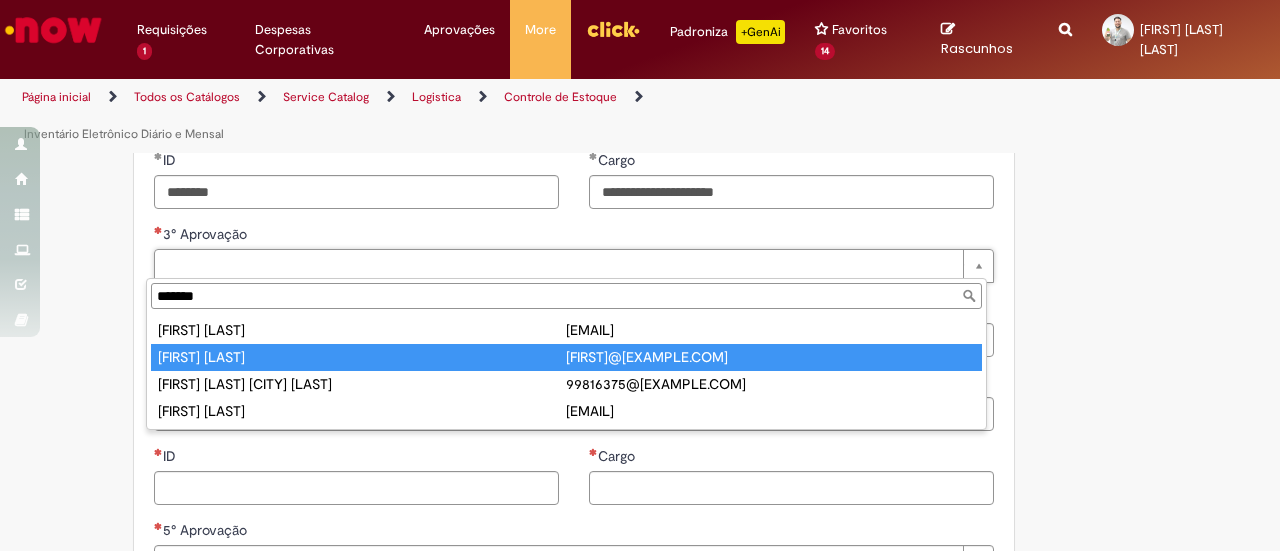 type on "******" 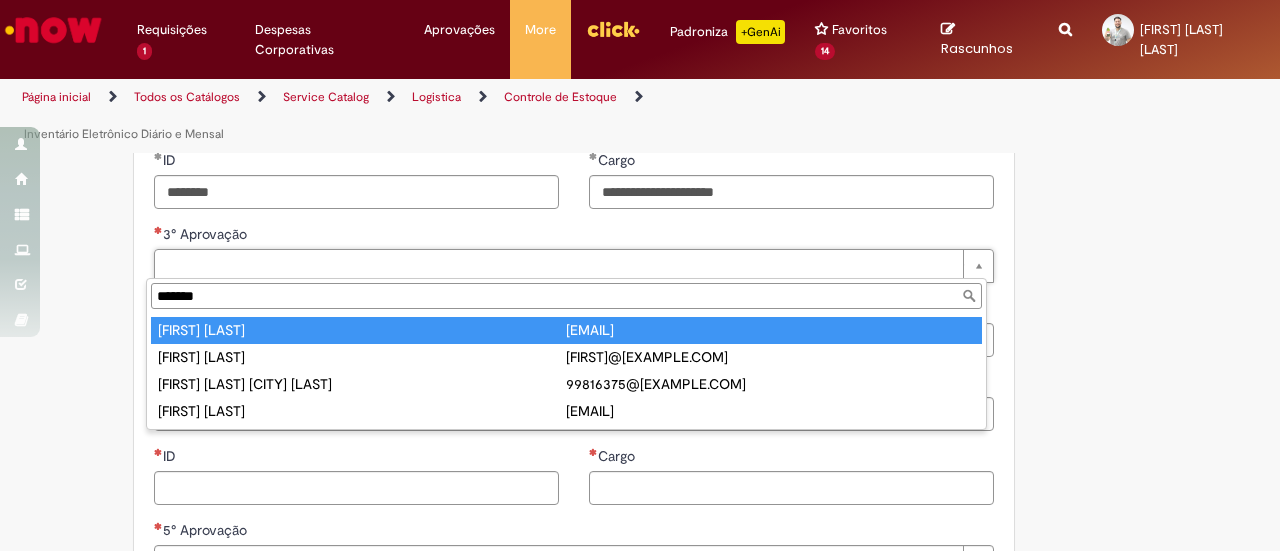 type on "**********" 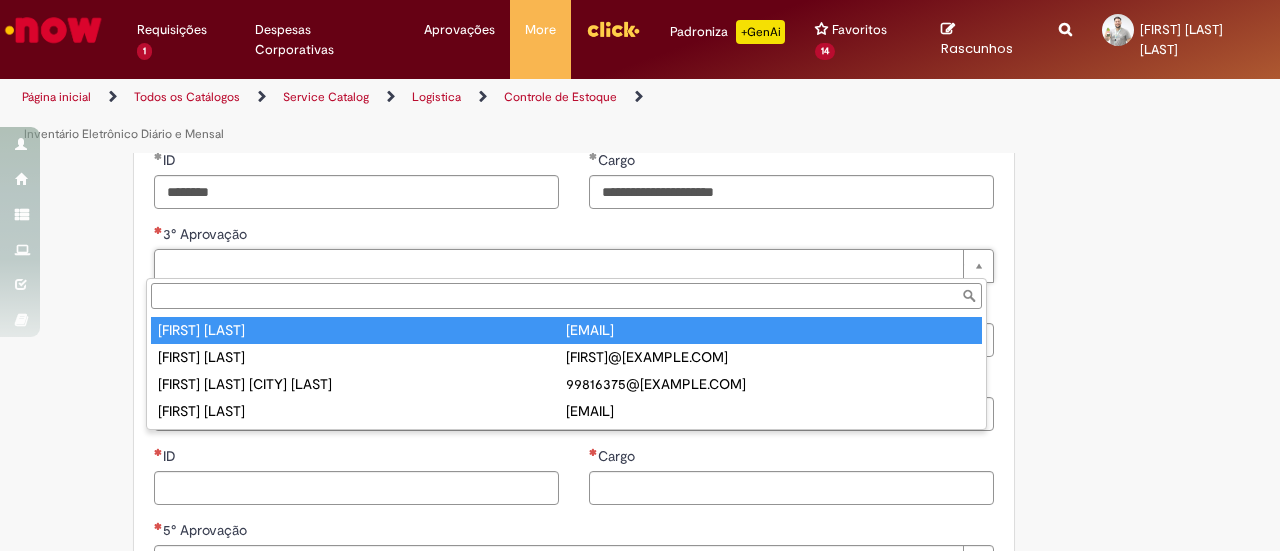 type on "********" 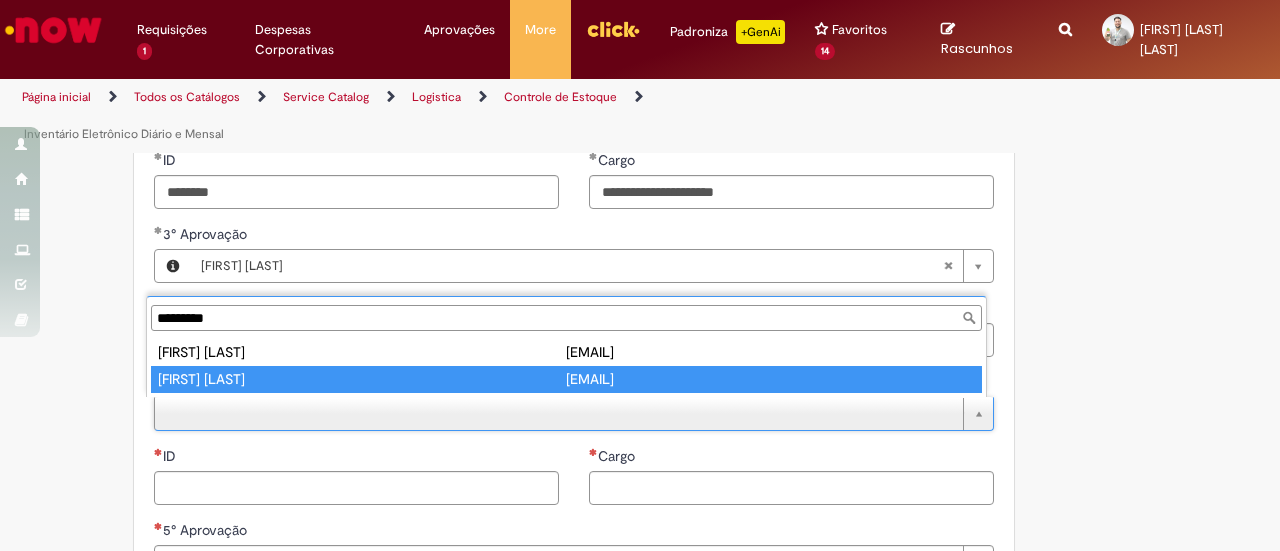 type on "*********" 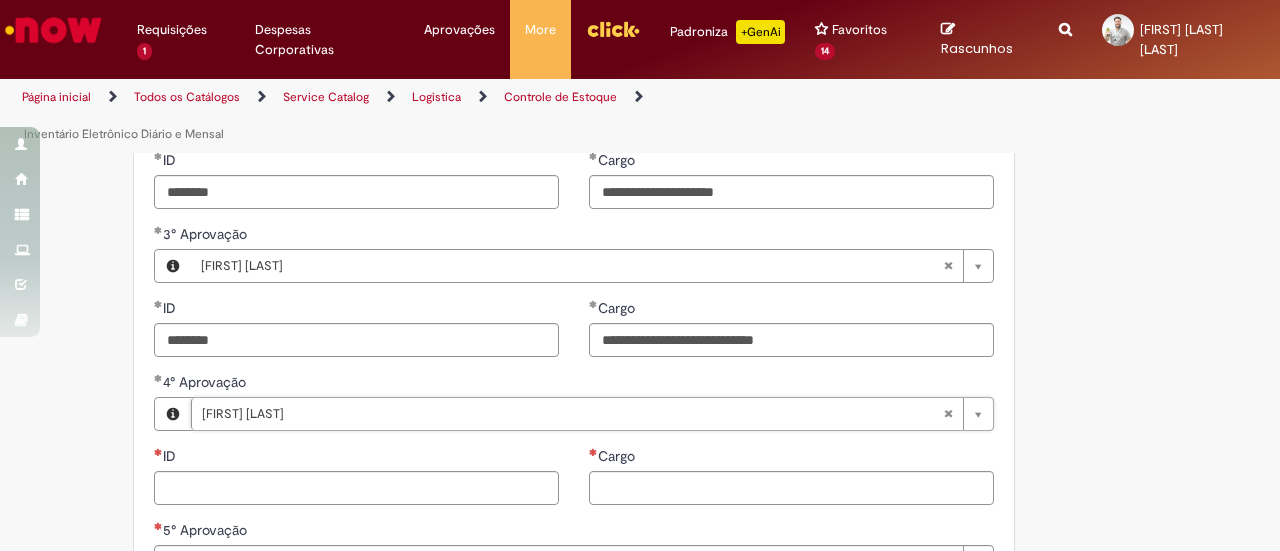type on "********" 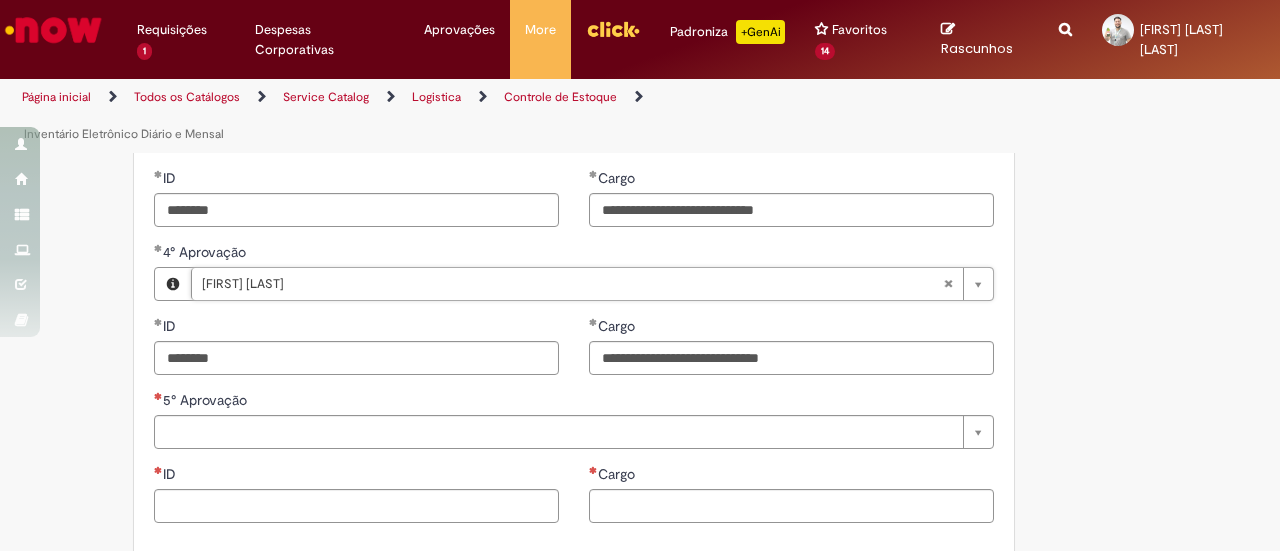 scroll, scrollTop: 1100, scrollLeft: 0, axis: vertical 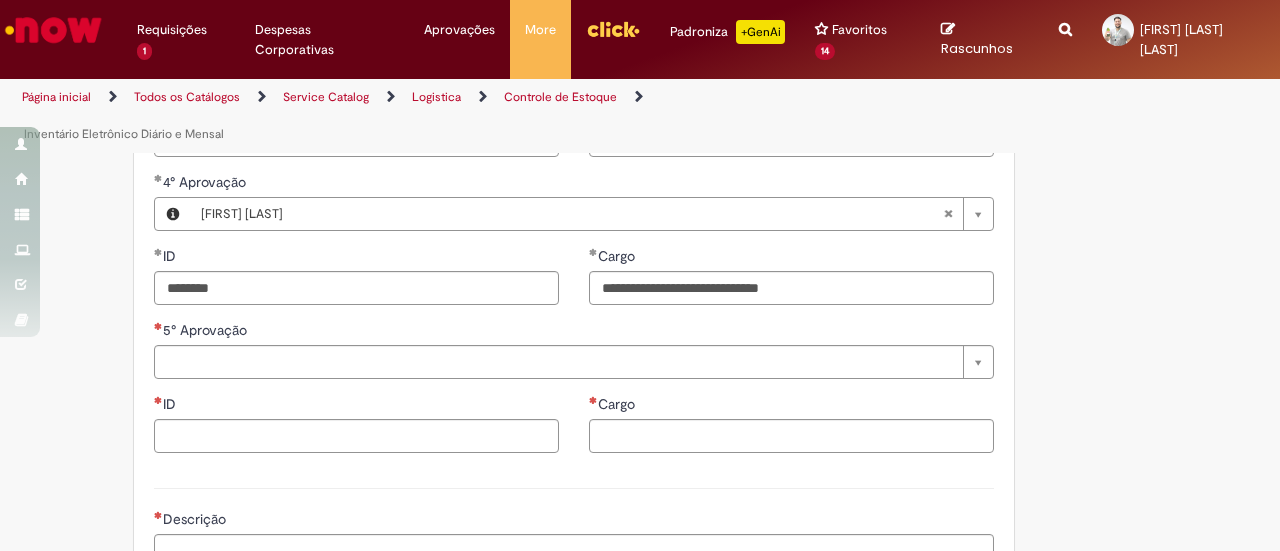 click on "**********" at bounding box center (542, -69) 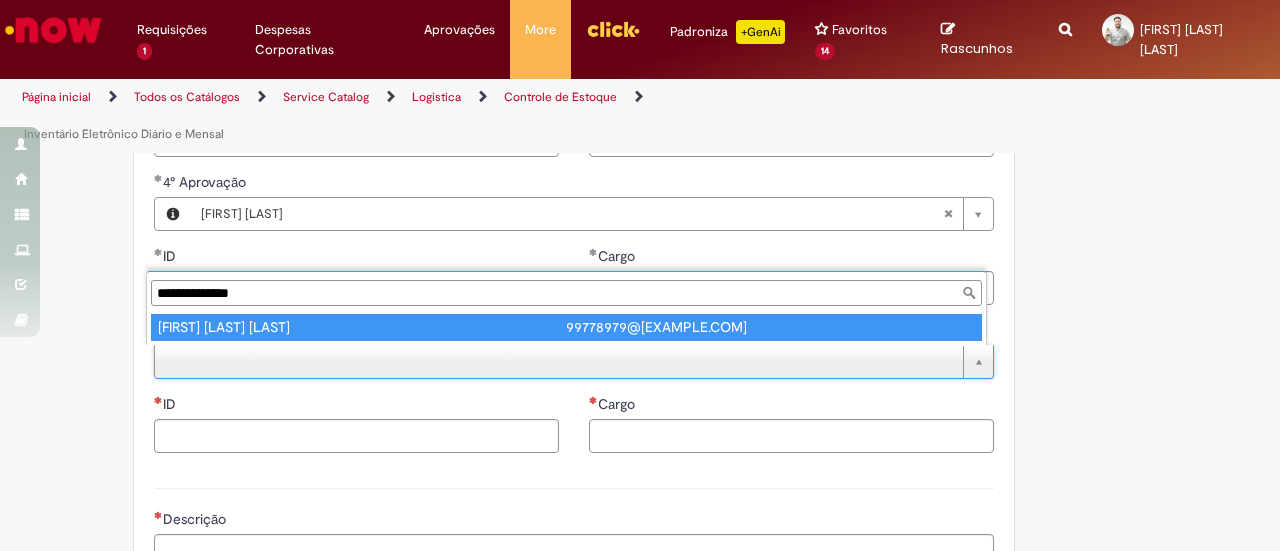 type on "**********" 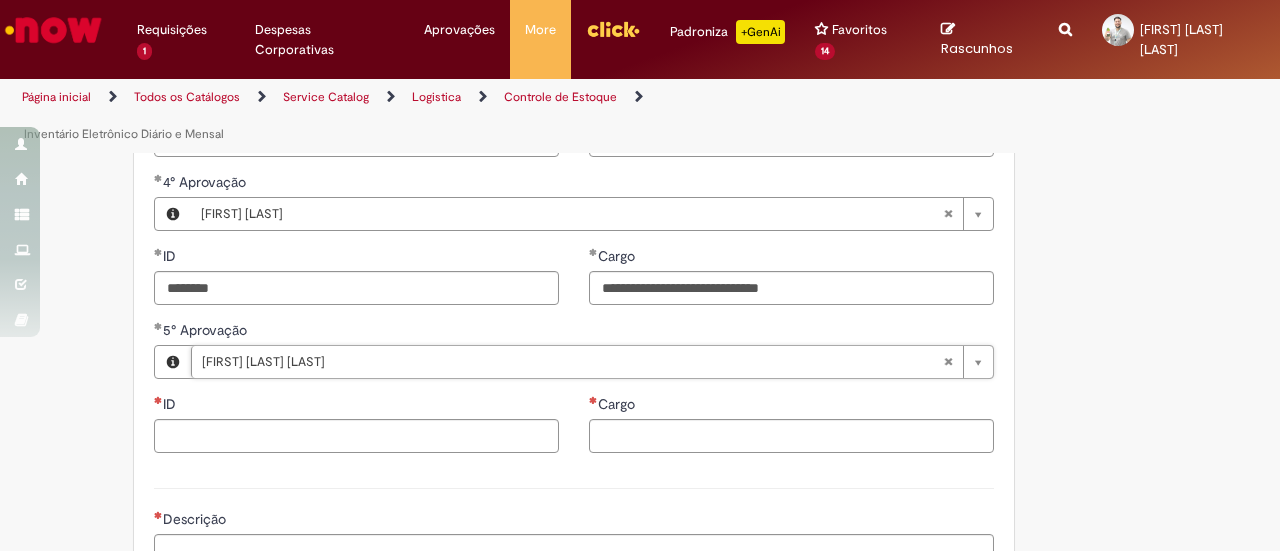 type on "********" 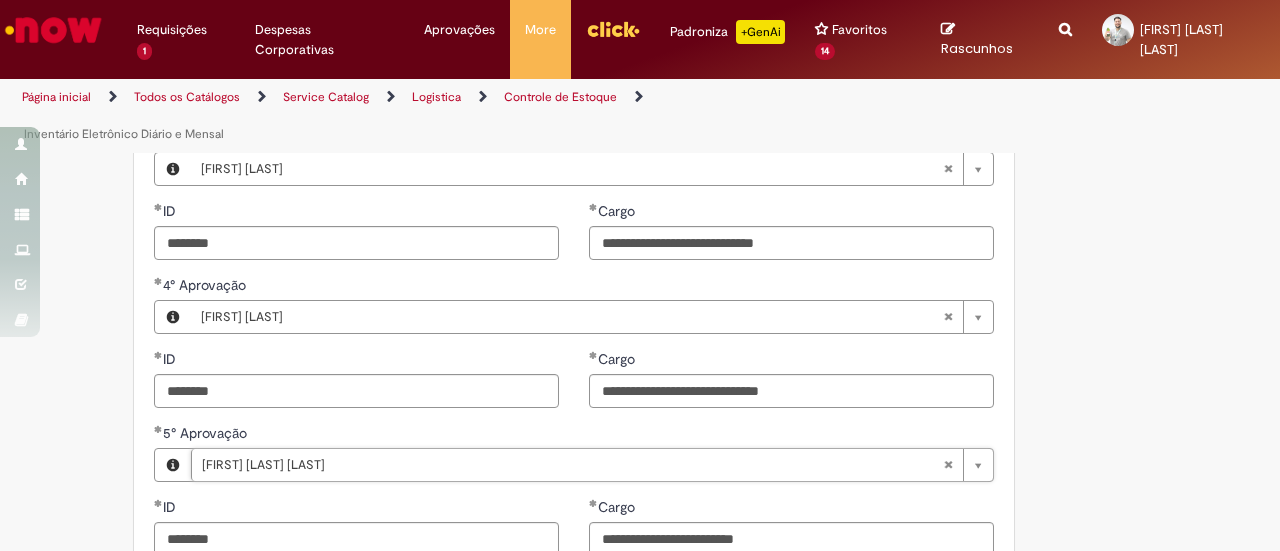 scroll, scrollTop: 1353, scrollLeft: 0, axis: vertical 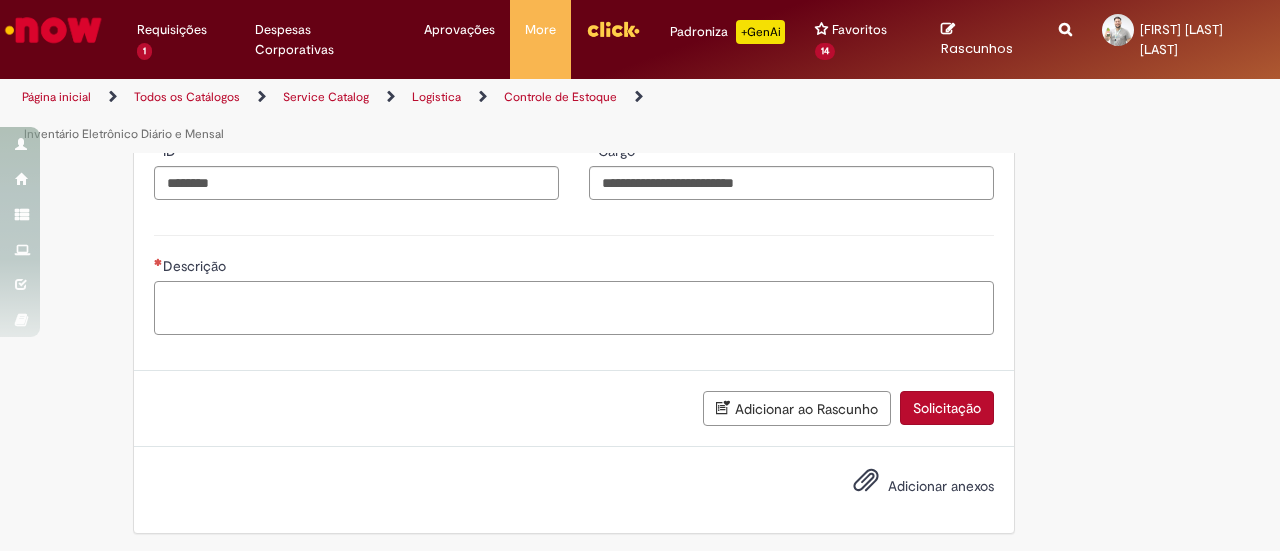 click on "Descrição" at bounding box center [574, 307] 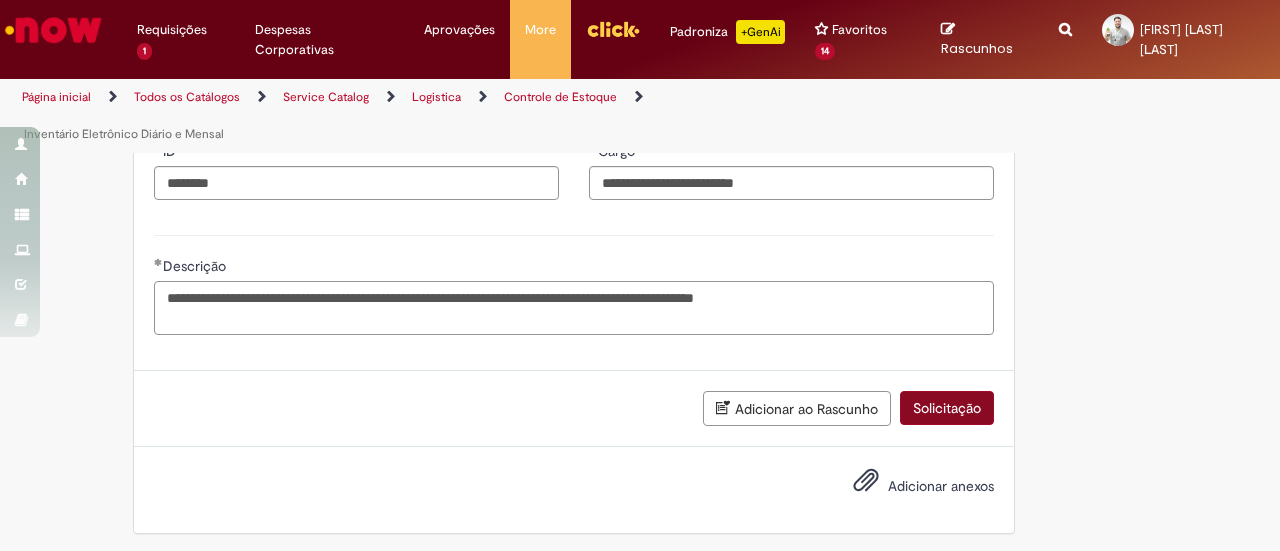 type on "**********" 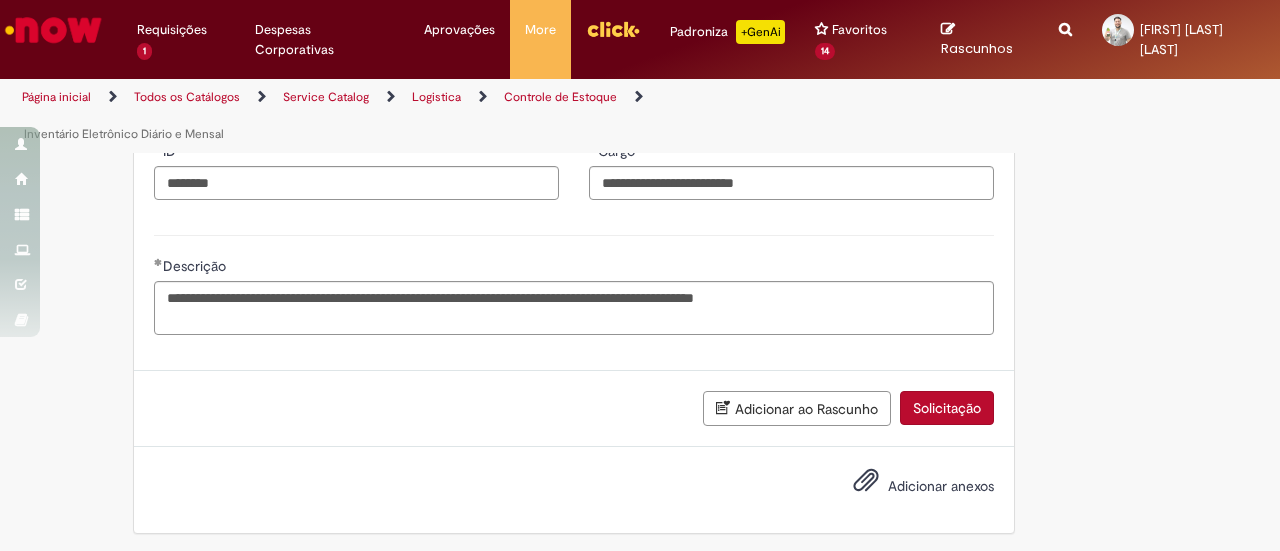click on "Solicitação" at bounding box center (947, 408) 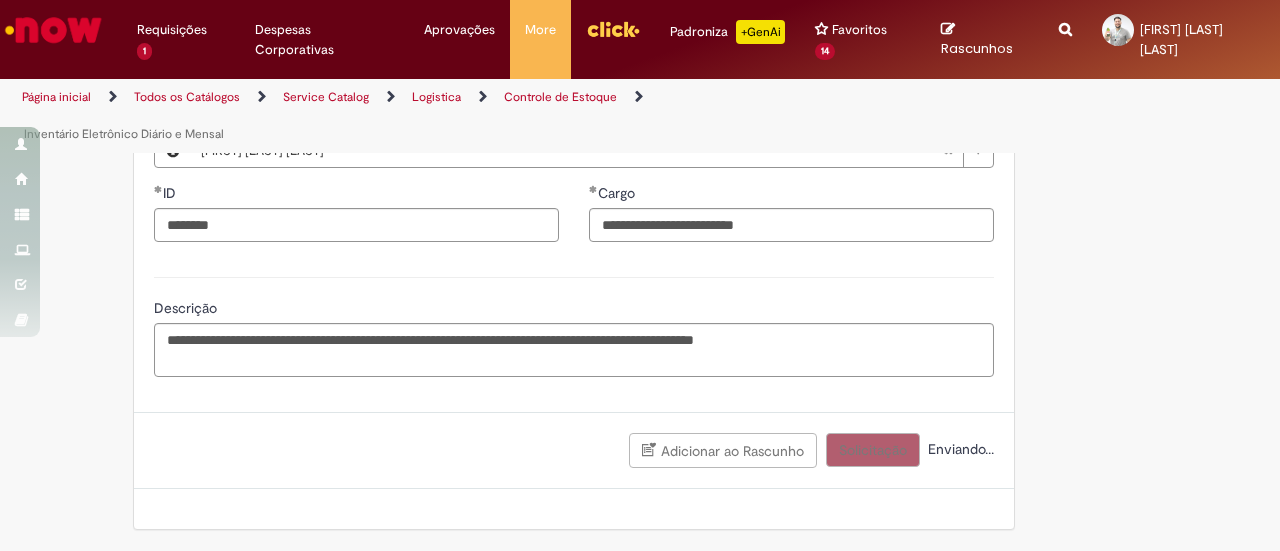 scroll, scrollTop: 1308, scrollLeft: 0, axis: vertical 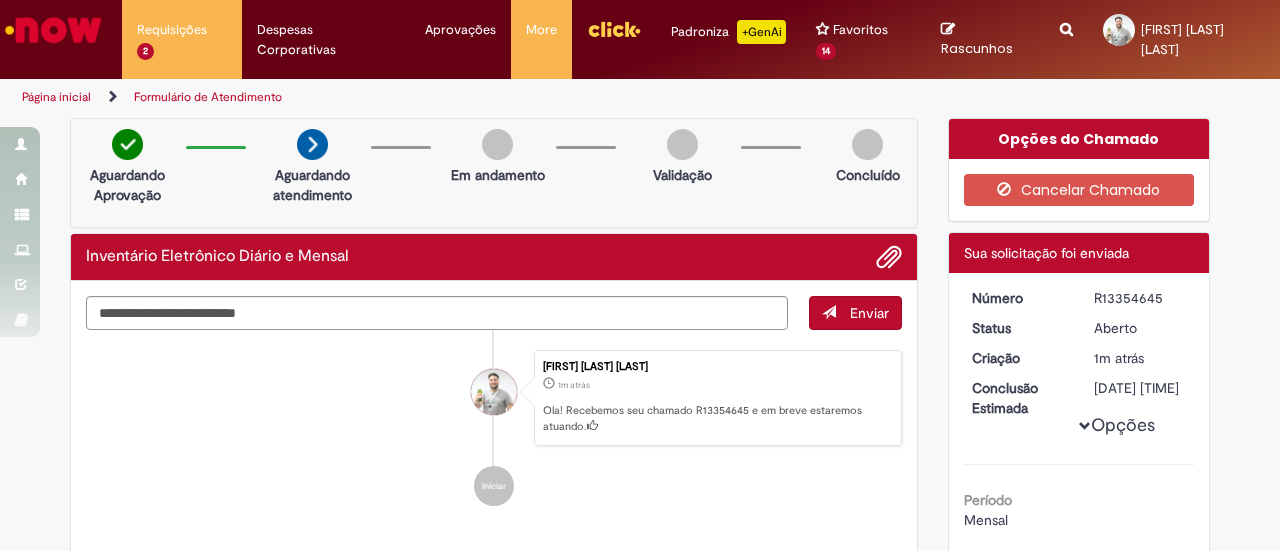 click on "R13354645" at bounding box center (1140, 298) 